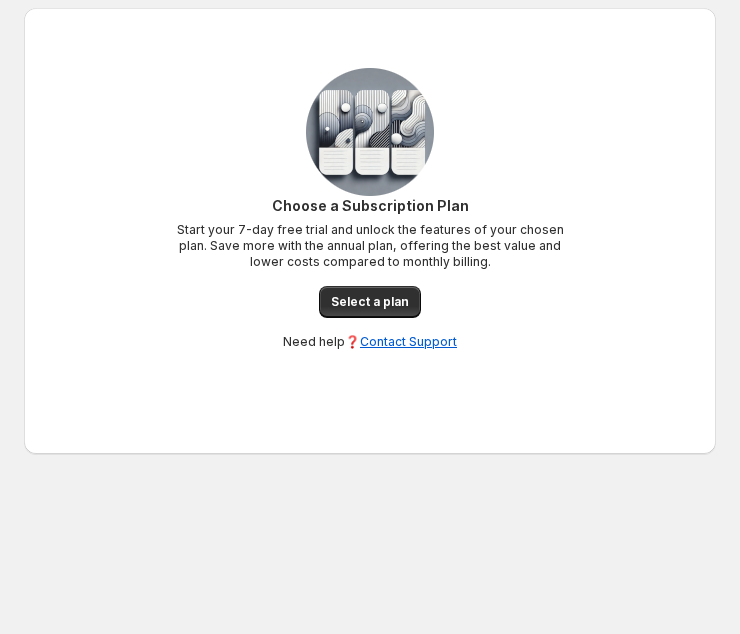 scroll, scrollTop: 0, scrollLeft: 0, axis: both 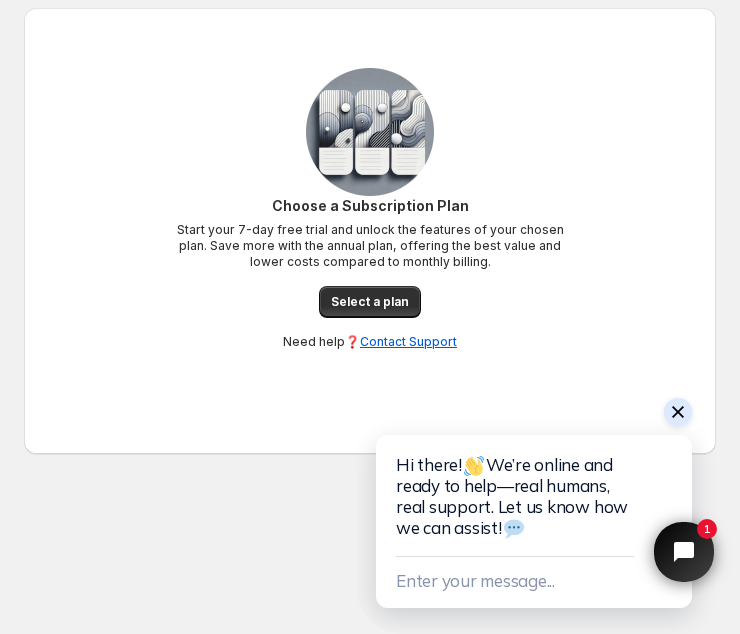 click 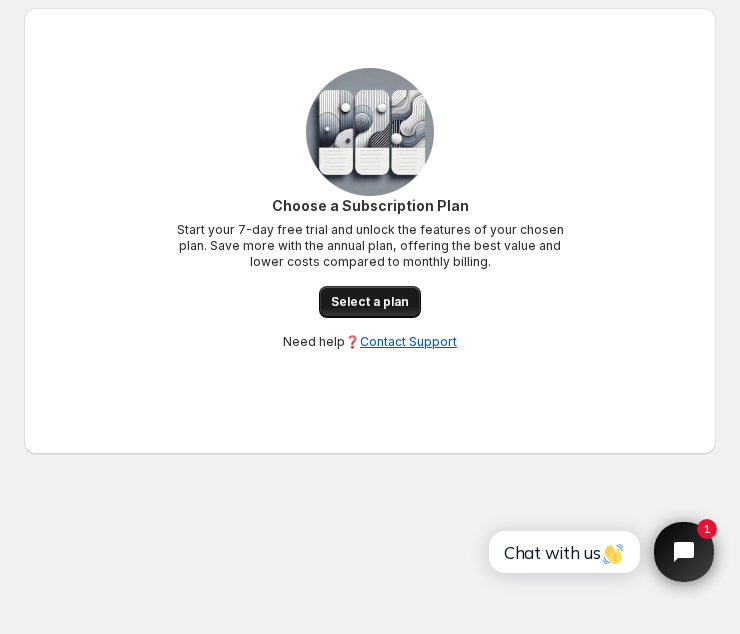 click on "Select a plan" at bounding box center (370, 302) 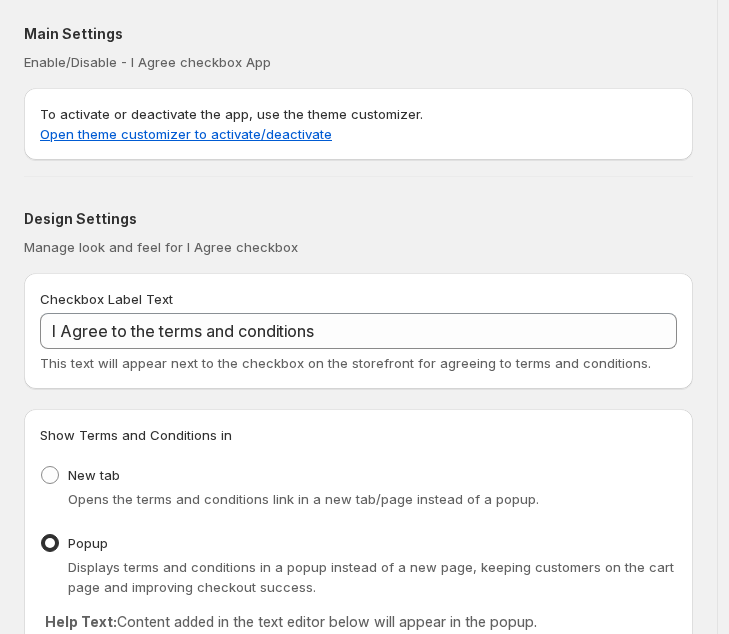 scroll, scrollTop: 0, scrollLeft: 0, axis: both 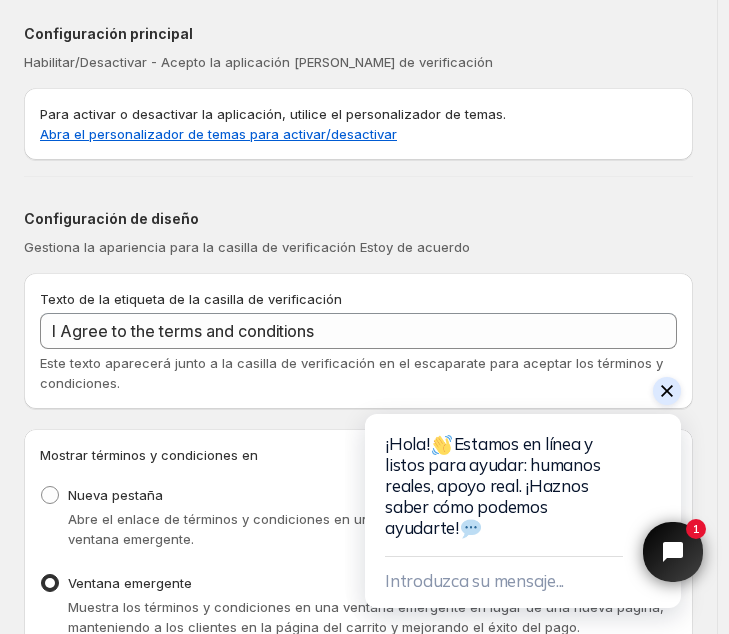 click 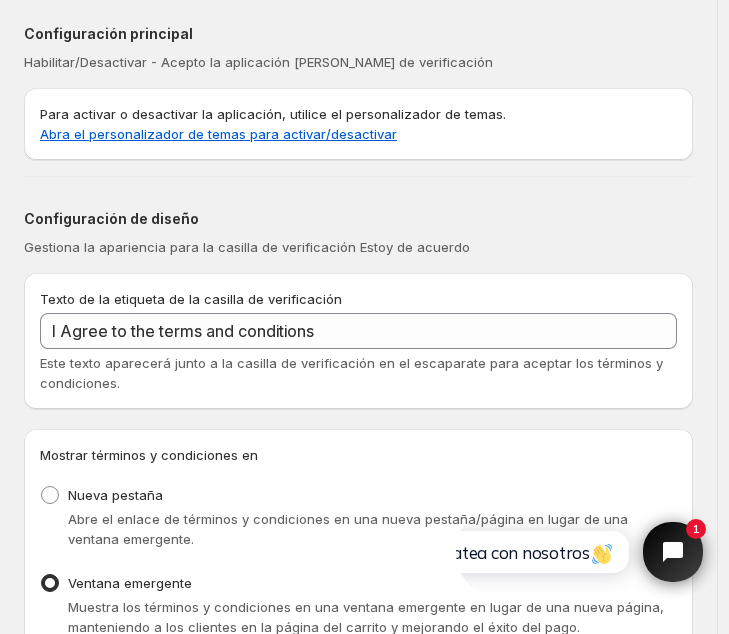 click on "Save Discard Configuración principal Habilitar/Desactivar - Acepto la aplicación [PERSON_NAME] de verificación Para activar o desactivar la aplicación, utilice el personalizador de temas. Abra el personalizador de temas para activar/desactivar Configuración de diseño Gestiona la apariencia para la casilla de verificación Estoy de acuerdo Texto de la etiqueta de la casilla de verificación I Agree to the terms and conditions Este texto aparecerá junto a la casilla de verificación en el escaparate para aceptar los términos y condiciones. Mostrar términos y condiciones en Nueva pestaña Abre el enlace de términos y condiciones en una nueva pestaña/página en lugar de una ventana emergente. Ventana emergente Muestra los términos y condiciones en una ventana emergente en lugar de una nueva página, manteniendo a los clientes en la página del carrito y mejorando el éxito del pago. Texto de ayuda:  El contenido añadido en el editor de texto a continuación aparecerá en la ventana emergente. Undo Redo" at bounding box center [358, 861] 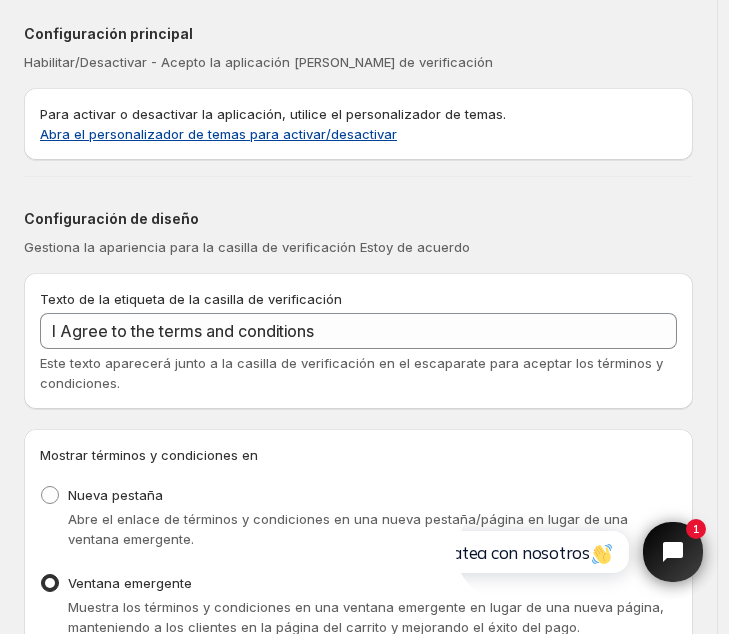 click on "Abra el personalizador de temas para activar/desactivar" at bounding box center (218, 134) 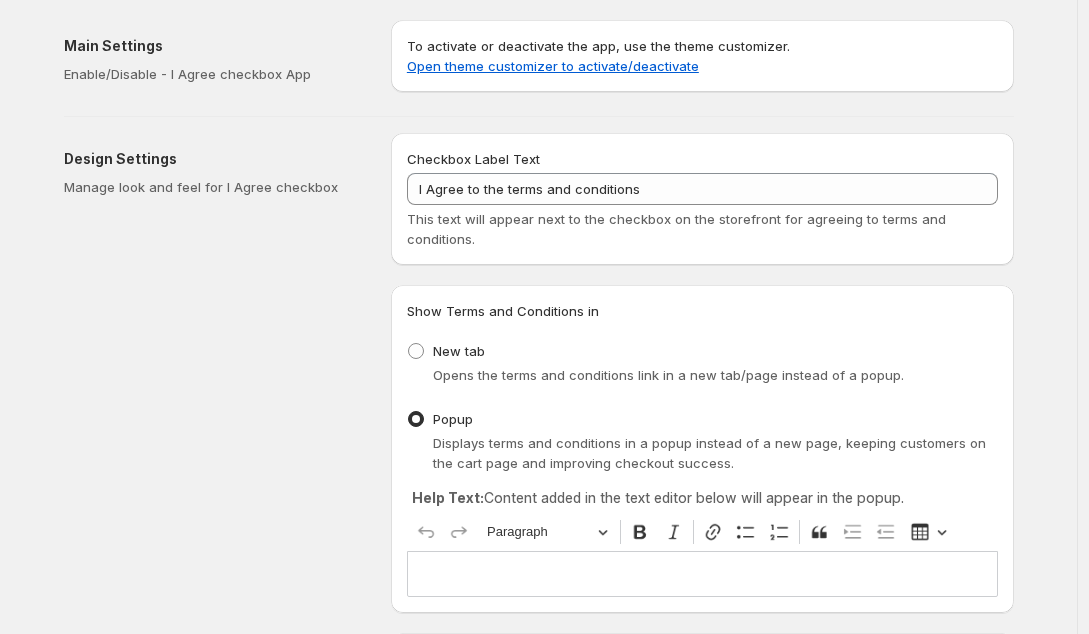 scroll, scrollTop: 0, scrollLeft: 0, axis: both 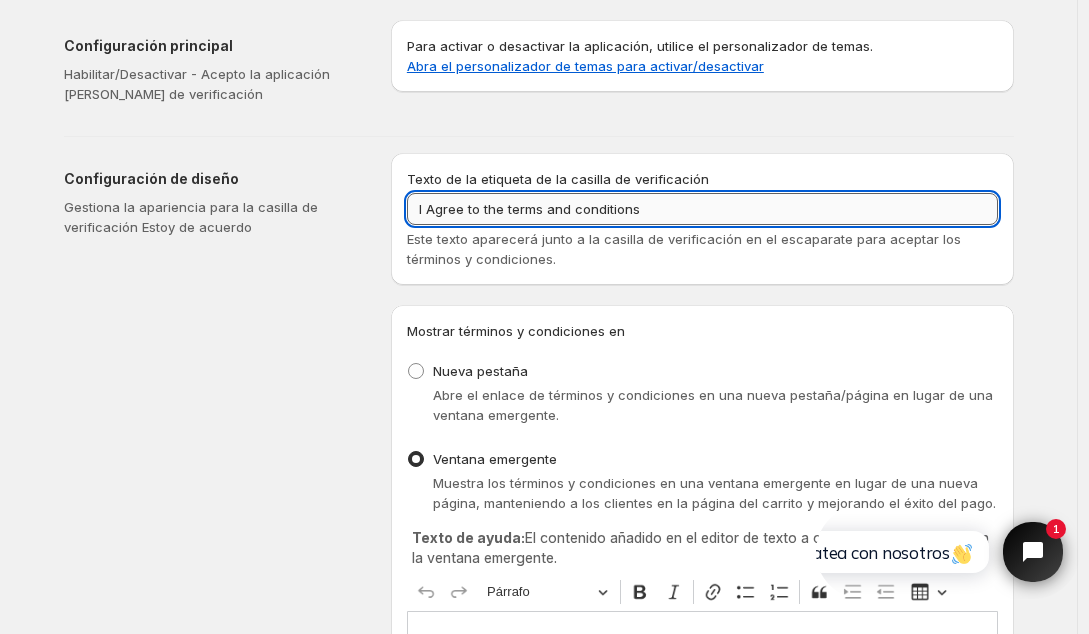 click on "I Agree to the terms and conditions" at bounding box center [702, 209] 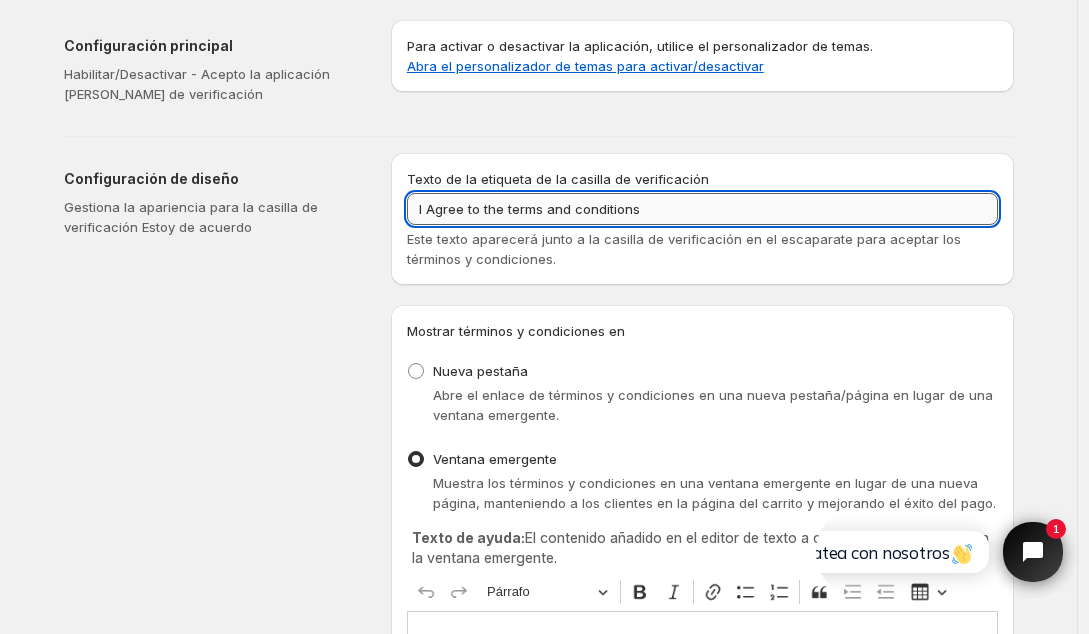 click on "I Agree to the terms and conditions" at bounding box center [702, 209] 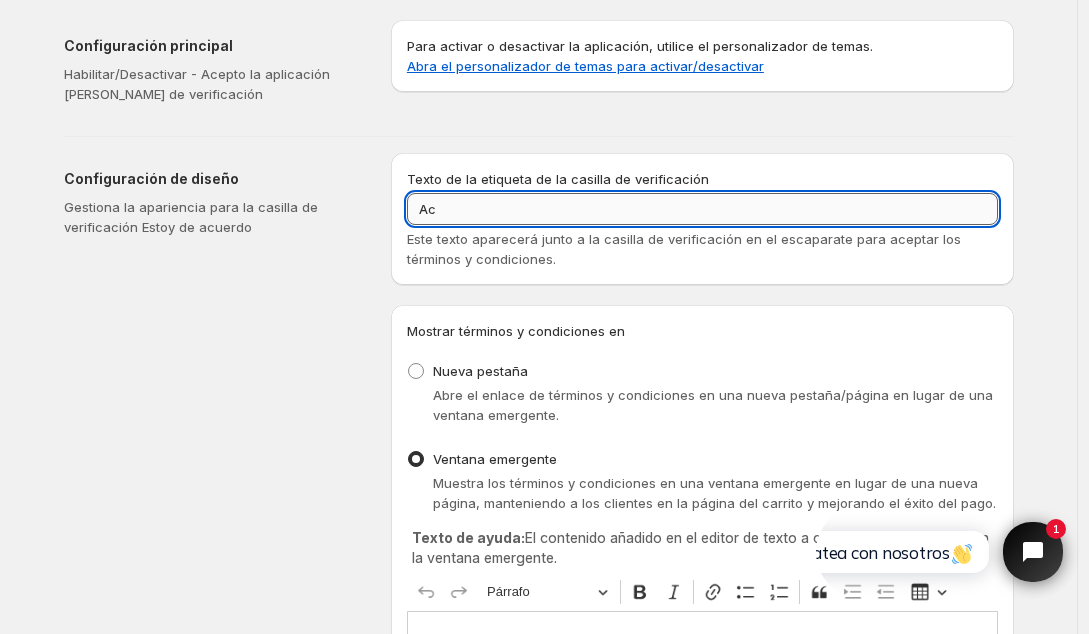 type on "A" 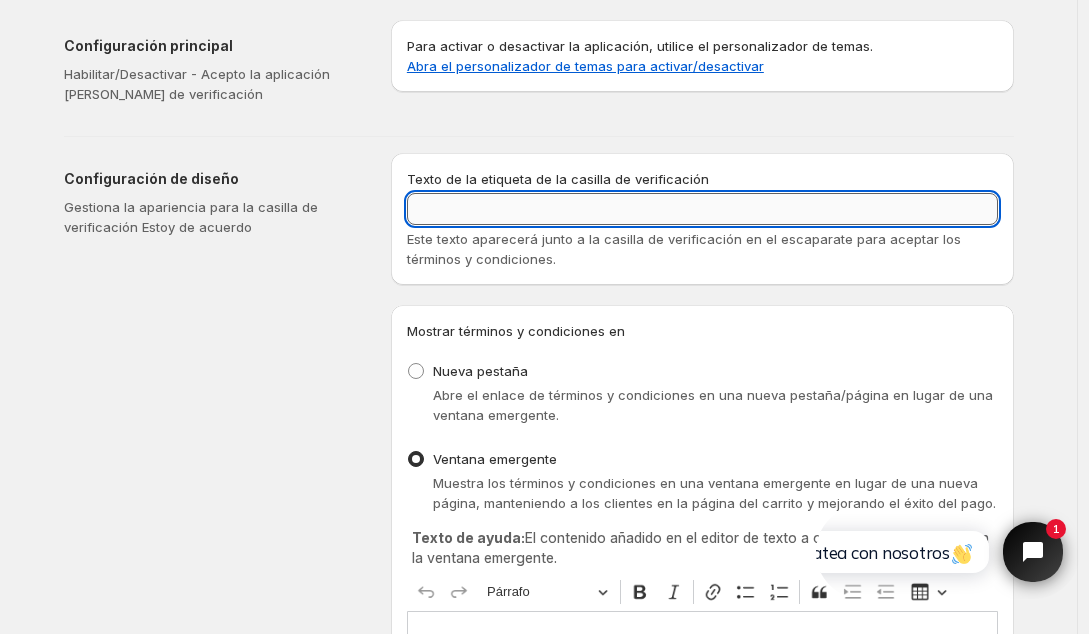 click on "Texto de la etiqueta de la casilla de verificación" at bounding box center (702, 209) 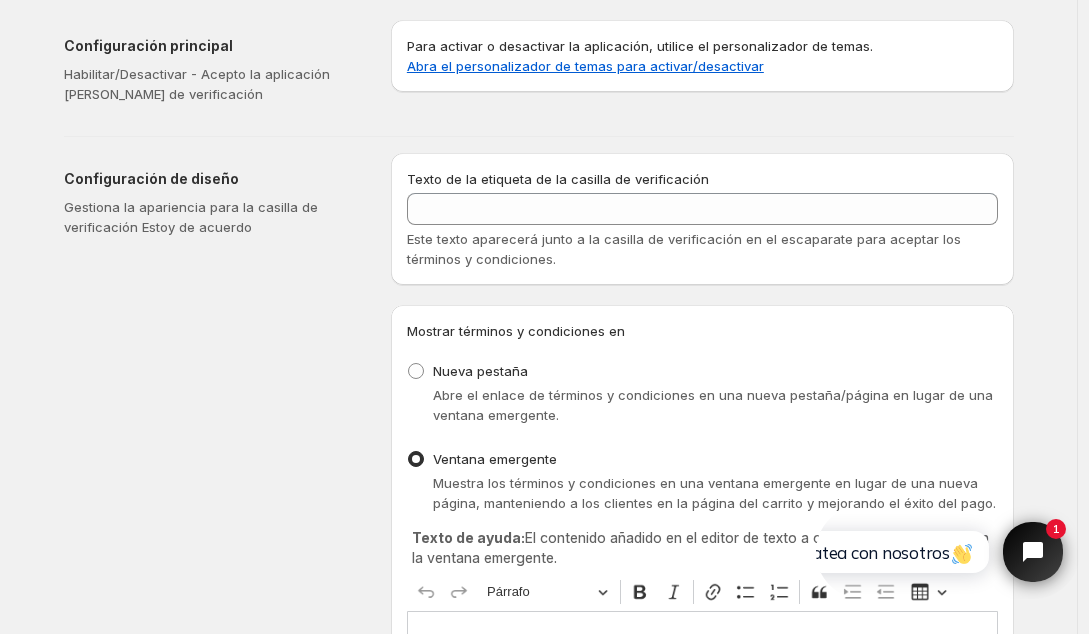 type on "I Agree to the terms and conditions" 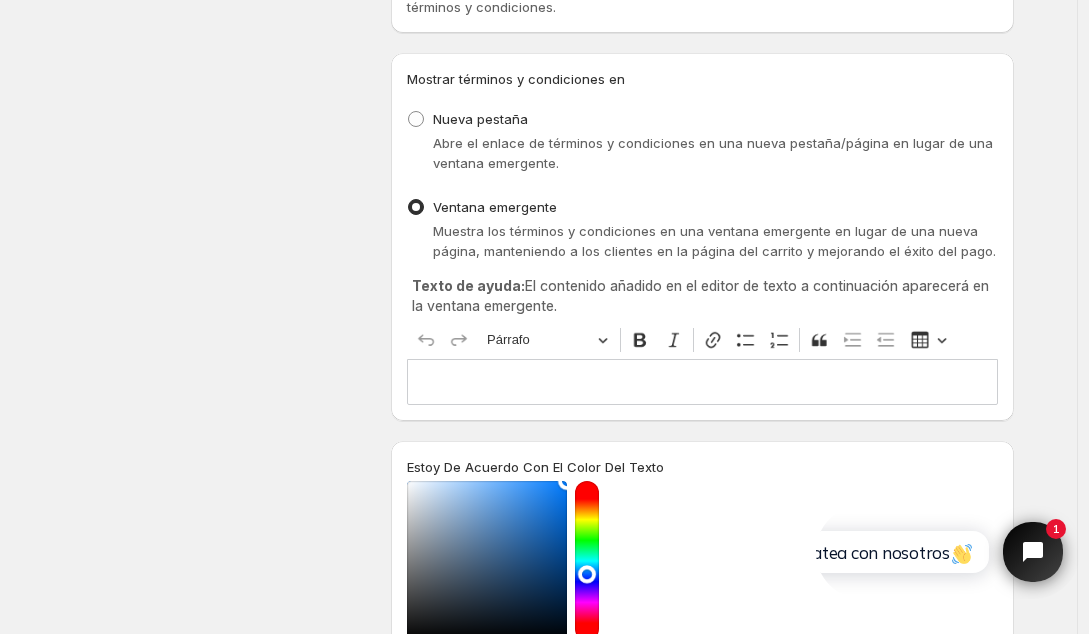 scroll, scrollTop: 300, scrollLeft: 0, axis: vertical 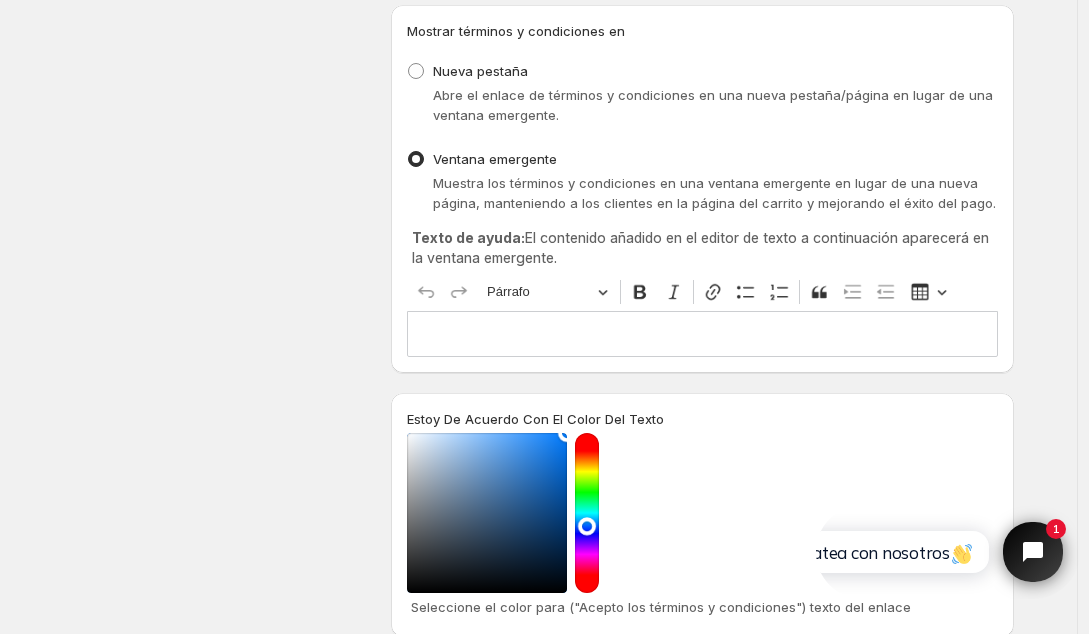 click at bounding box center (702, 334) 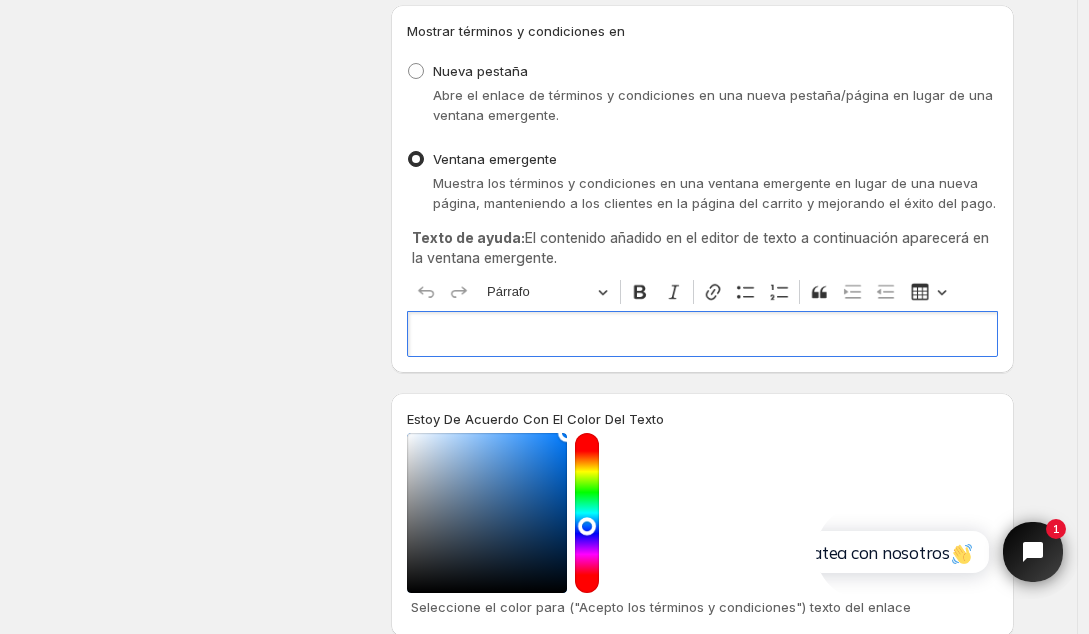 click at bounding box center (702, 334) 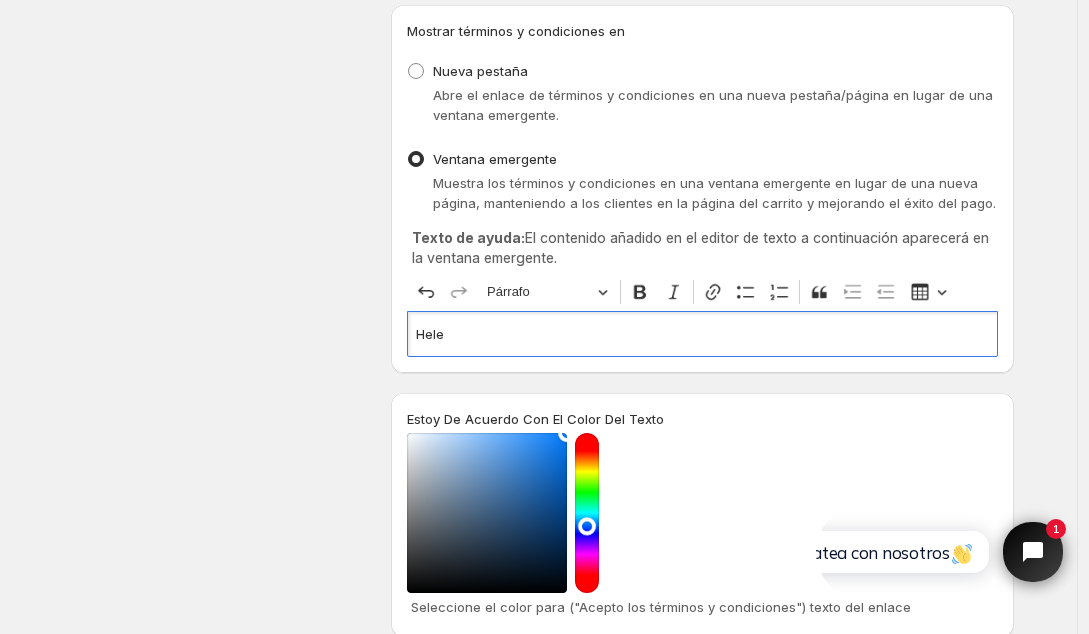 type 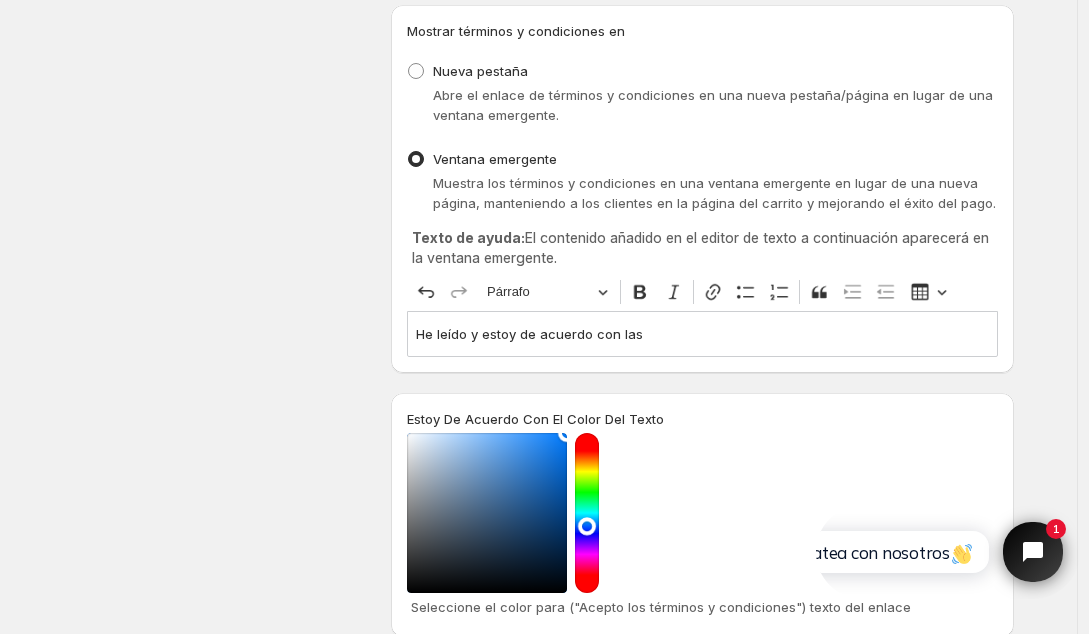 click on "He leído y estoy de acuerdo con las" at bounding box center (702, 334) 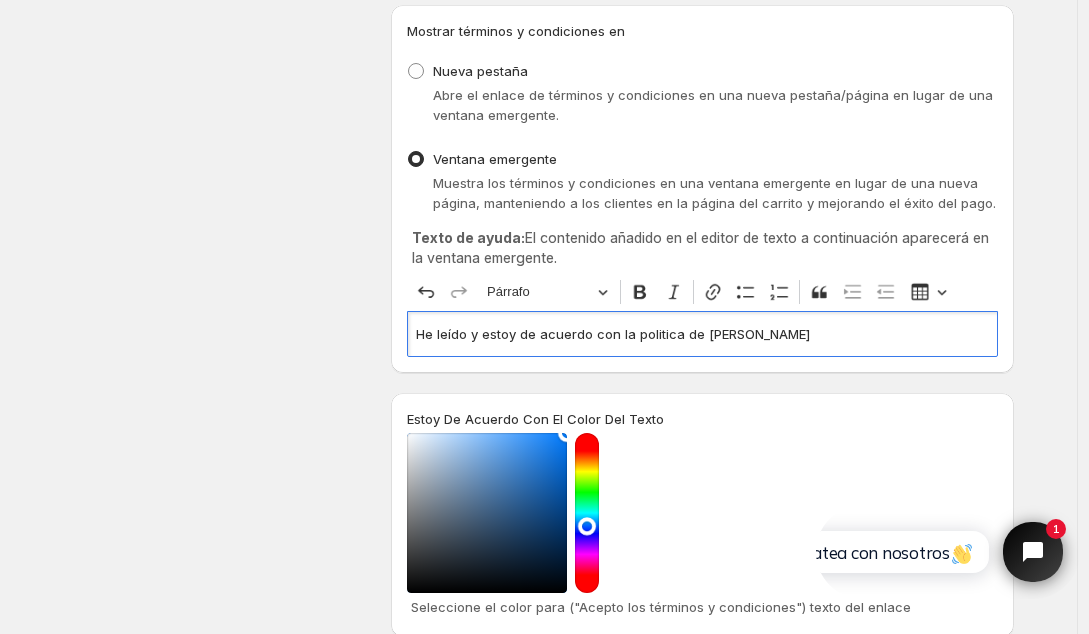 click on "He leído y estoy de acuerdo con la politica de envío" at bounding box center [702, 334] 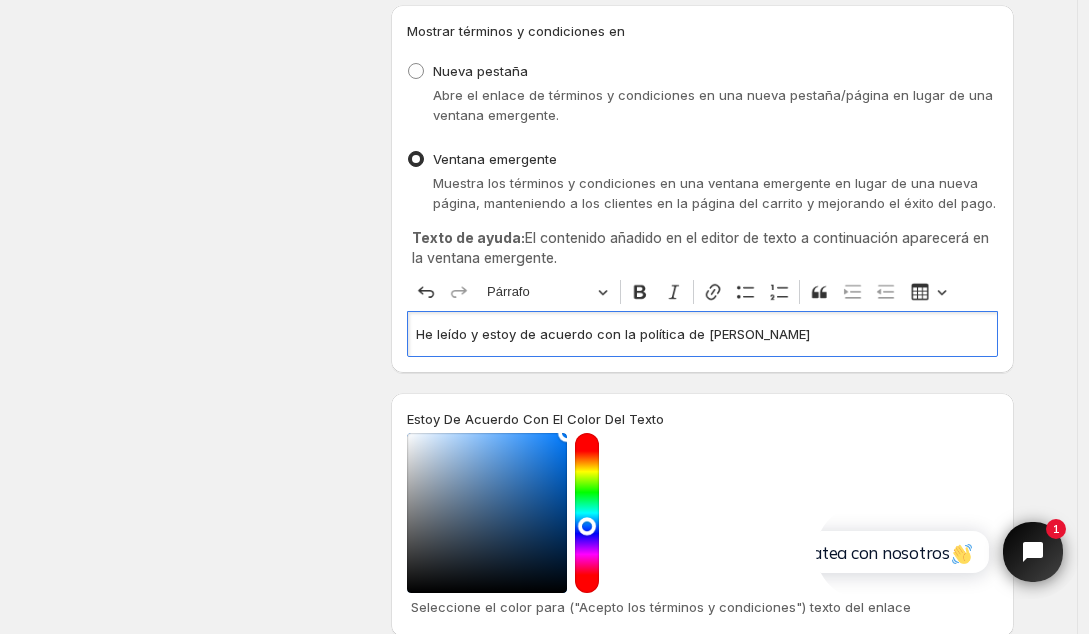 click on "He leído y estoy de acuerdo con la política de envío" at bounding box center (702, 334) 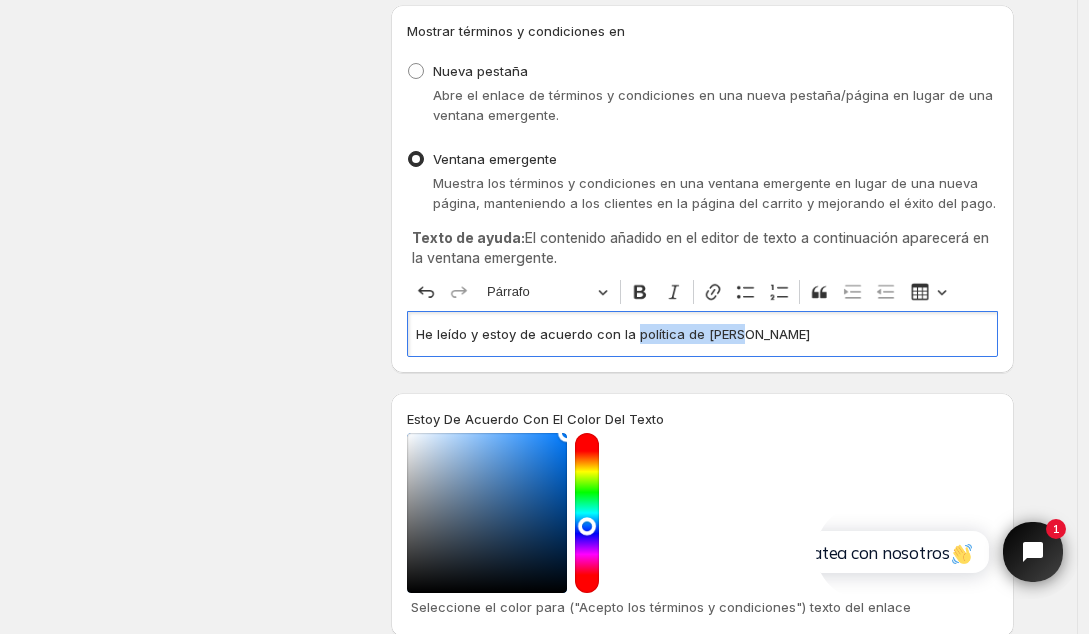 drag, startPoint x: 737, startPoint y: 337, endPoint x: 639, endPoint y: 337, distance: 98 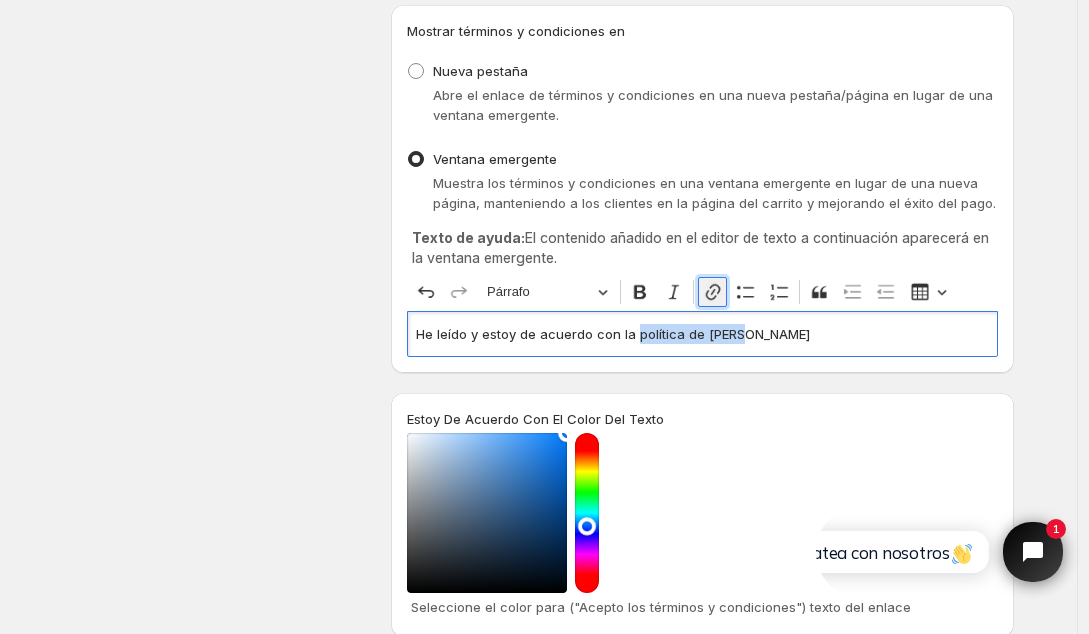 click 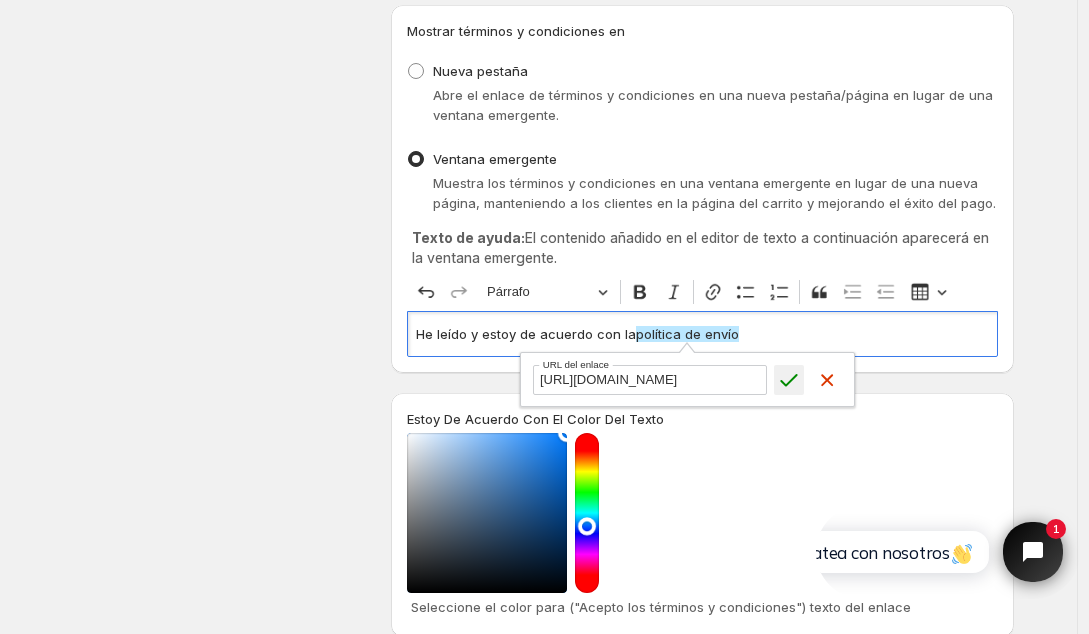 type on "https://www.delightedpapers.com/policies/shipping-policy" 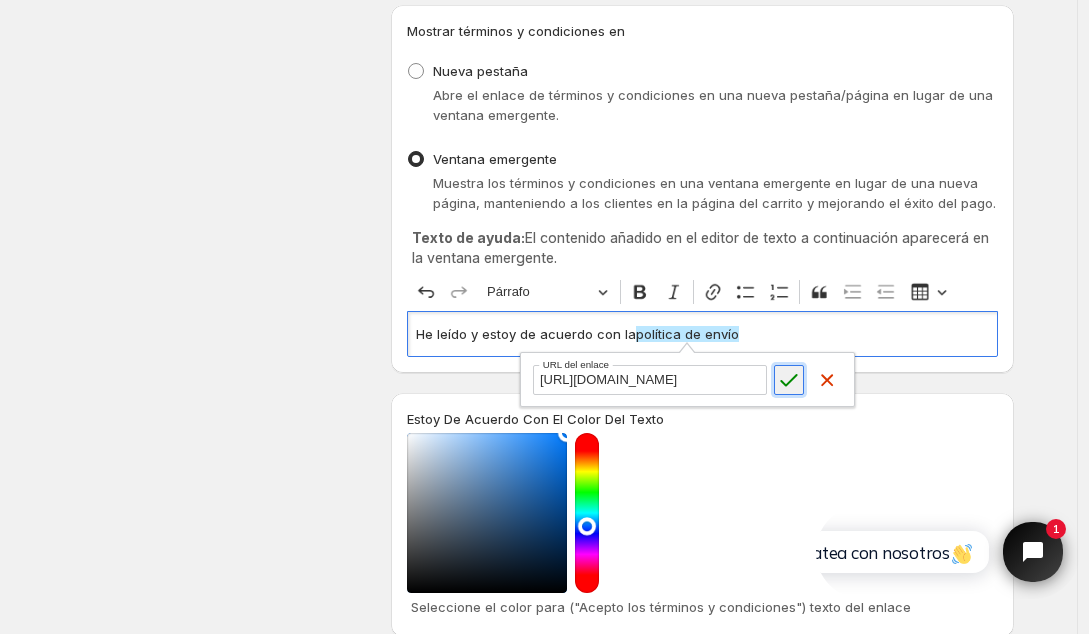 click 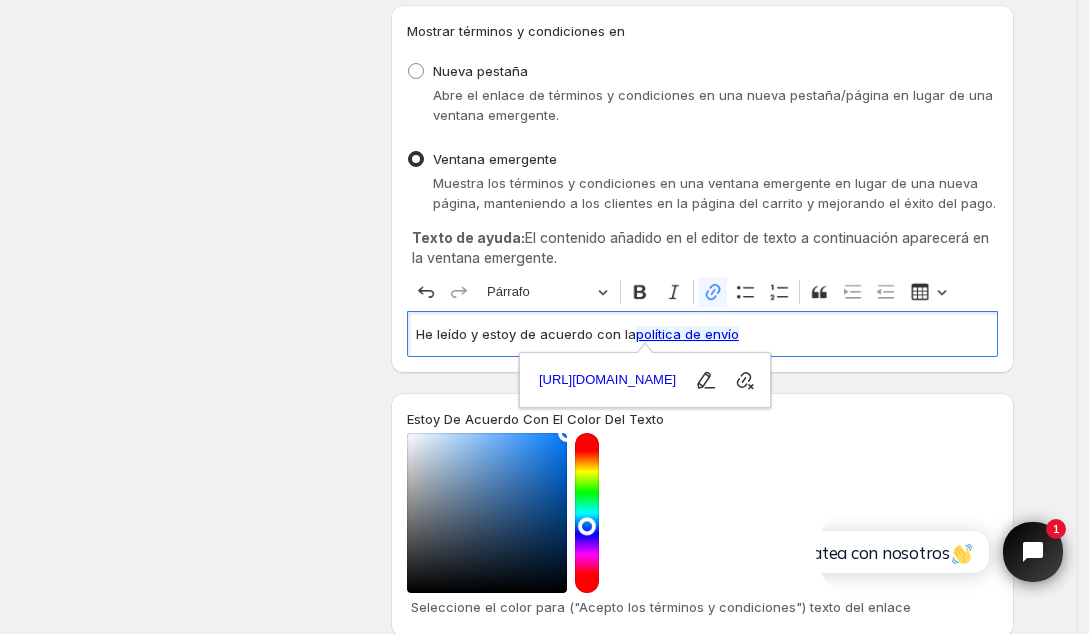 click on "Texto de la etiqueta de la casilla de verificación I Agree to the terms and conditions Este texto aparecerá junto a la casilla de verificación en el escaparate para aceptar los términos y condiciones. Mostrar términos y condiciones en Nueva pestaña Abre el enlace de términos y condiciones en una nueva pestaña/página en lugar de una ventana emergente. Ventana emergente Muestra los términos y condiciones en una ventana emergente en lugar de una nueva página, manteniendo a los clientes en la página del carrito y mejorando el éxito del pago. Texto de ayuda:  El contenido añadido en el editor de texto a continuación aparecerá en la ventana emergente. Rich Text Editor Undo Redo Párrafo Bold Italic Link Bulleted List Numbered List Block quote Increase indent Decrease indent Insert table He leído y estoy de acuerdo con la  política de envío   Estoy De Acuerdo Con El Color Del Texto Seleccione el color para ("Acepto los términos y condiciones") texto del enlace 5 píxeles 5 30 píxeles" at bounding box center (702, 401) 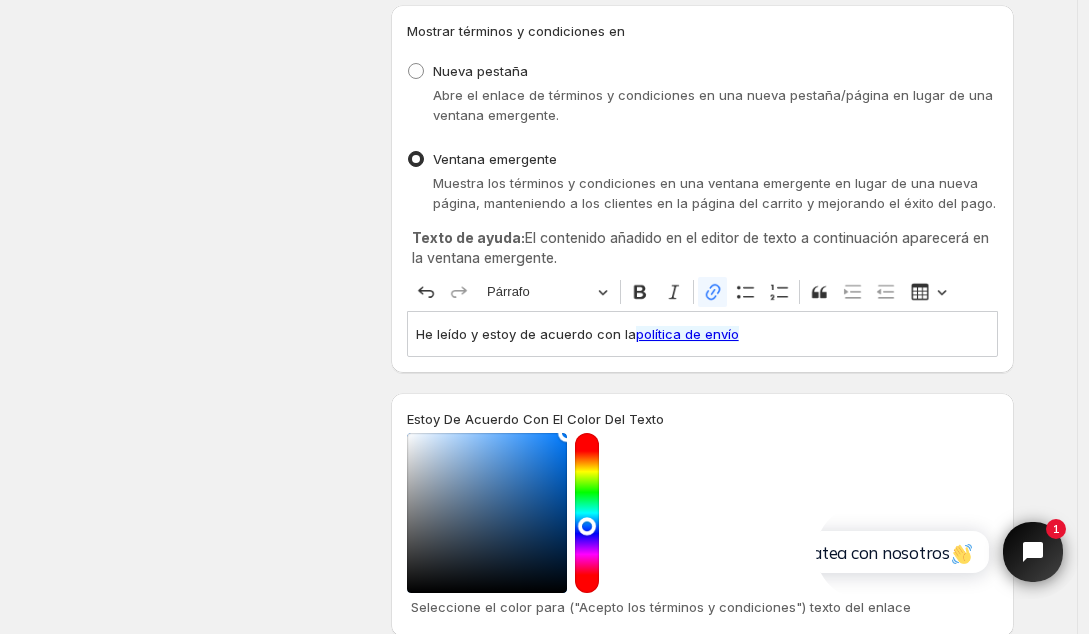 click on "He leído y estoy de acuerdo con la  política de envío" at bounding box center [702, 334] 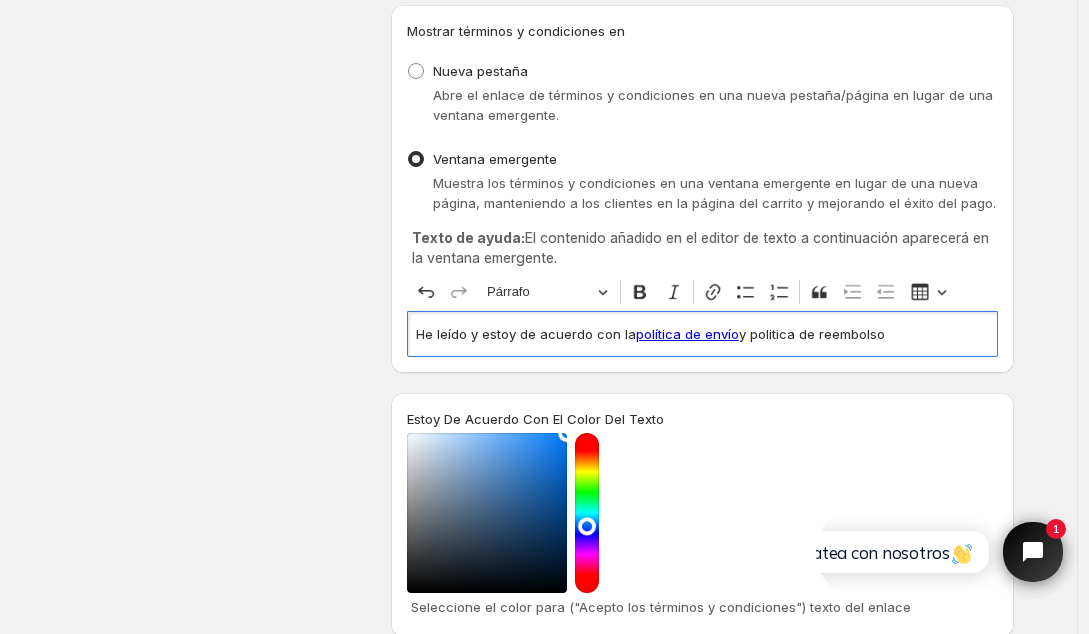 drag, startPoint x: 886, startPoint y: 338, endPoint x: 753, endPoint y: 338, distance: 133 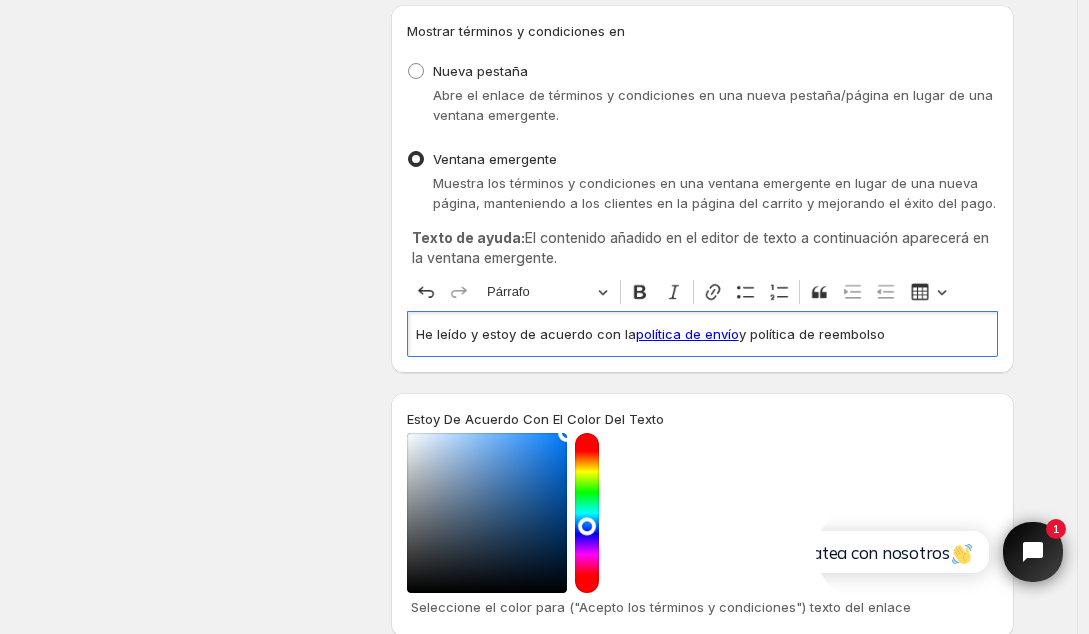 click on "He leído y estoy de acuerdo con la  política de envío  y política de reembolso" at bounding box center [702, 333] 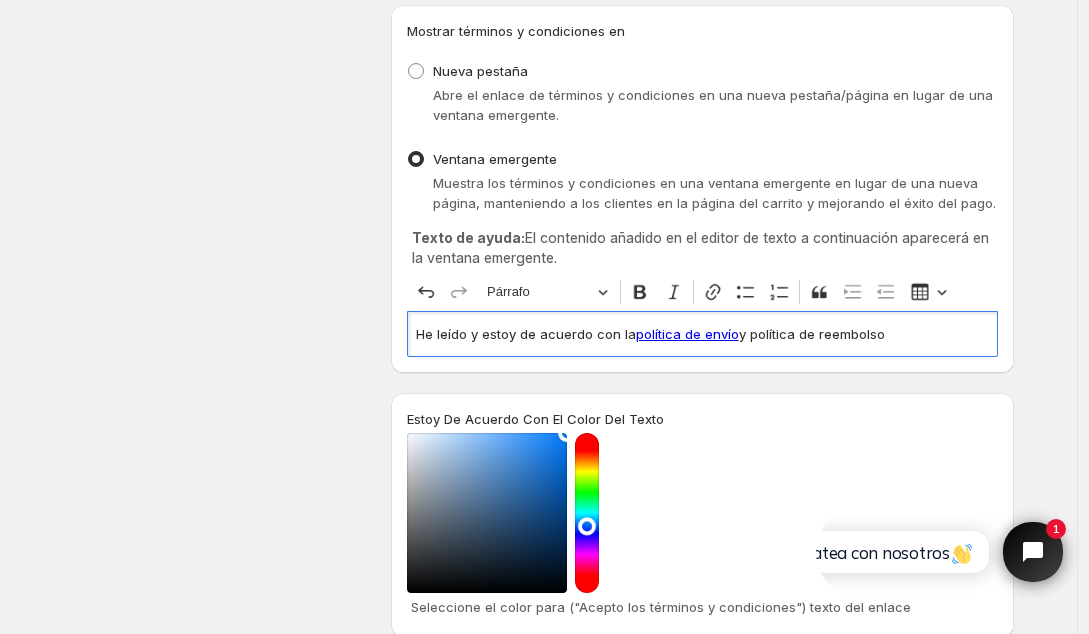 drag, startPoint x: 888, startPoint y: 334, endPoint x: 755, endPoint y: 339, distance: 133.09395 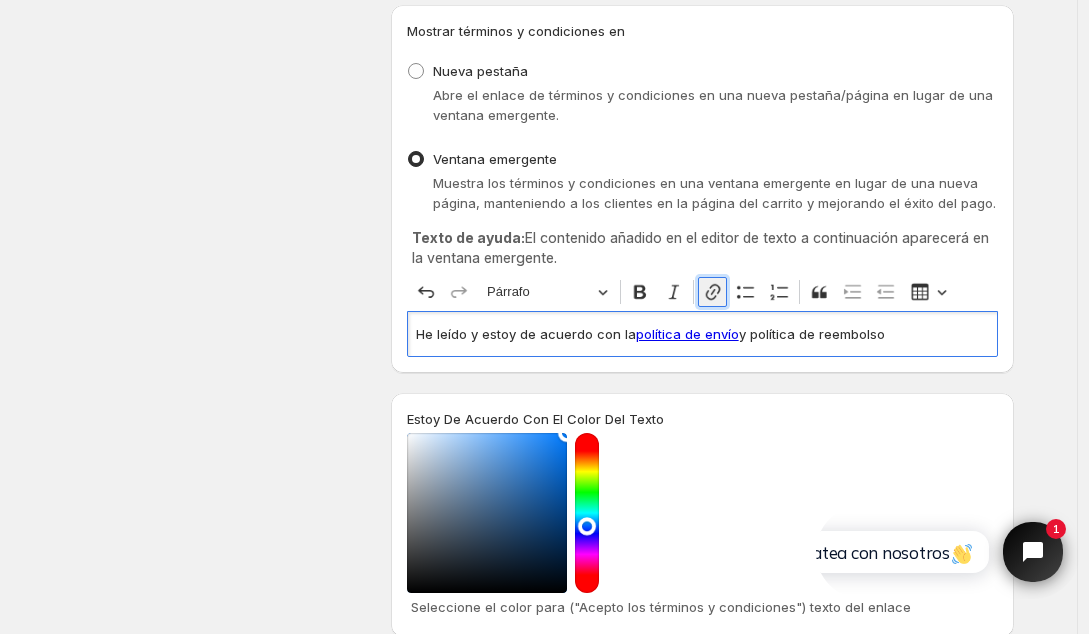 click 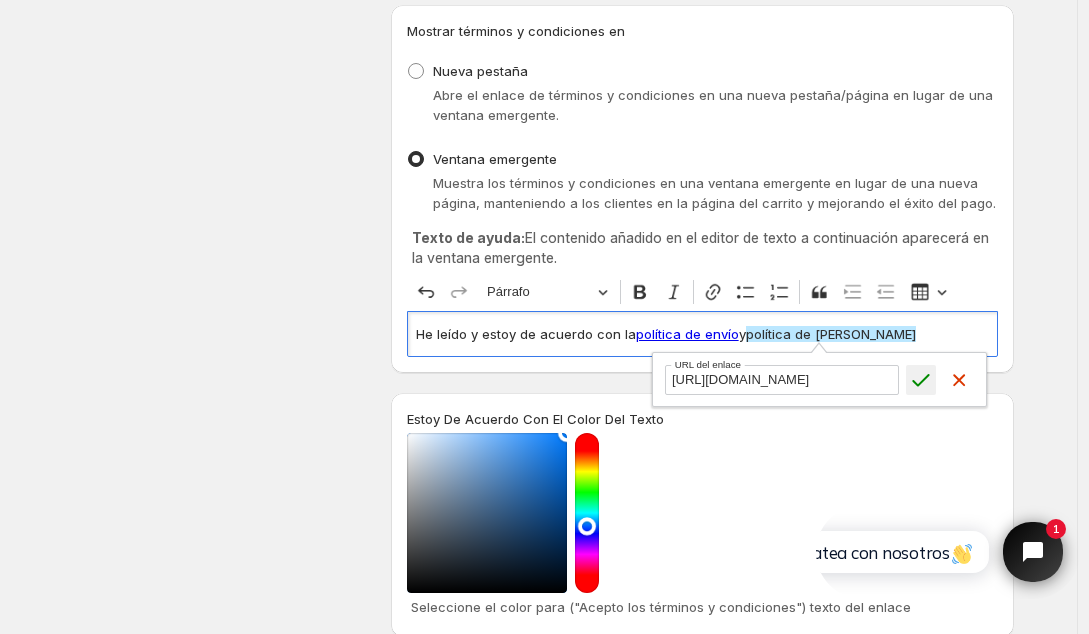 type on "https://www.delightedpapers.com/policies/refund-policy" 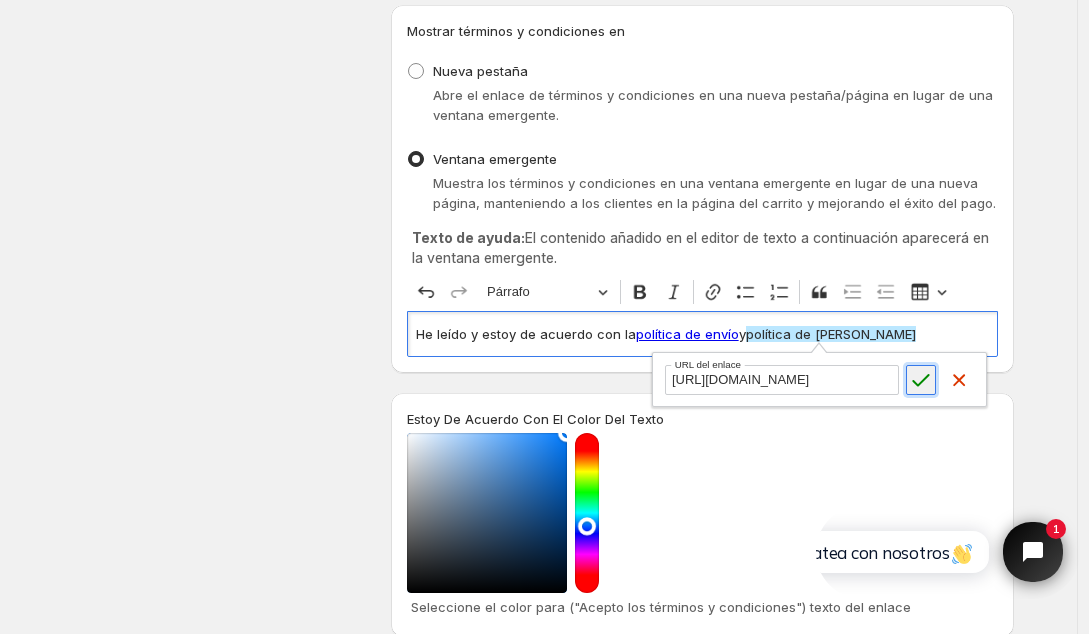 click 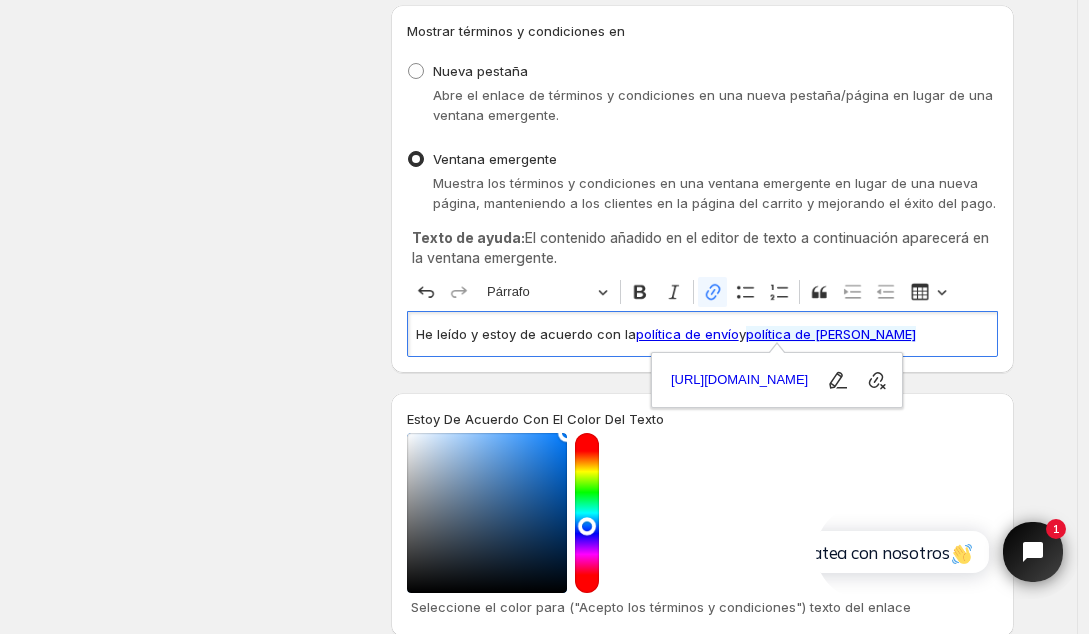 click on "He leído y estoy de acuerdo con la  política de envío  y  política de reembolso" at bounding box center (702, 334) 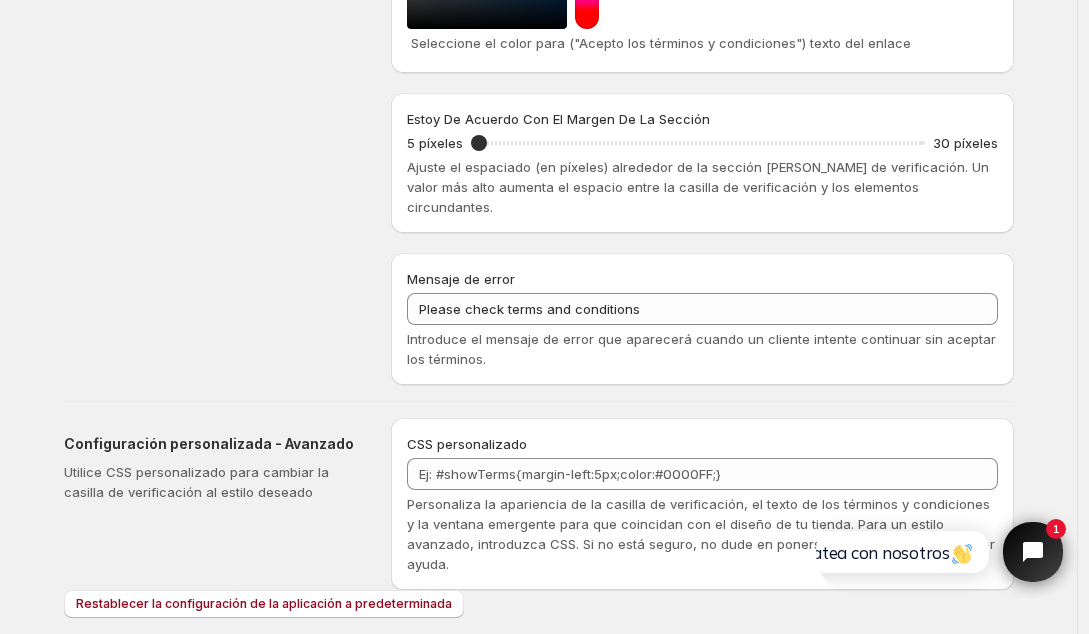 scroll, scrollTop: 876, scrollLeft: 0, axis: vertical 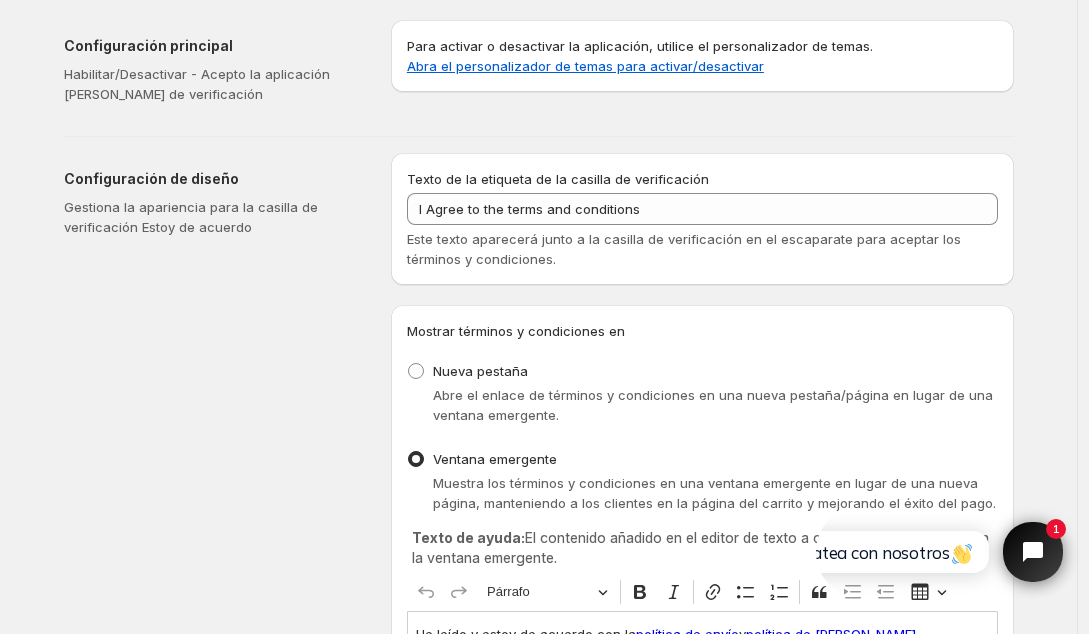 click on "Configuración de diseño Gestiona la apariencia para la casilla de verificación Estoy de acuerdo" at bounding box center (219, 701) 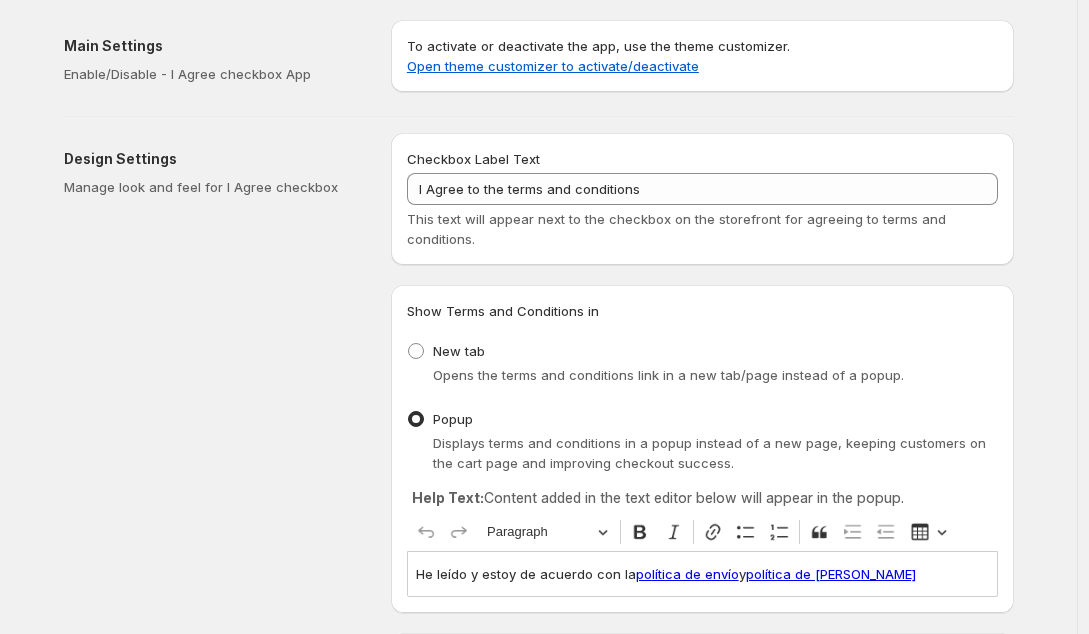 scroll, scrollTop: 0, scrollLeft: 0, axis: both 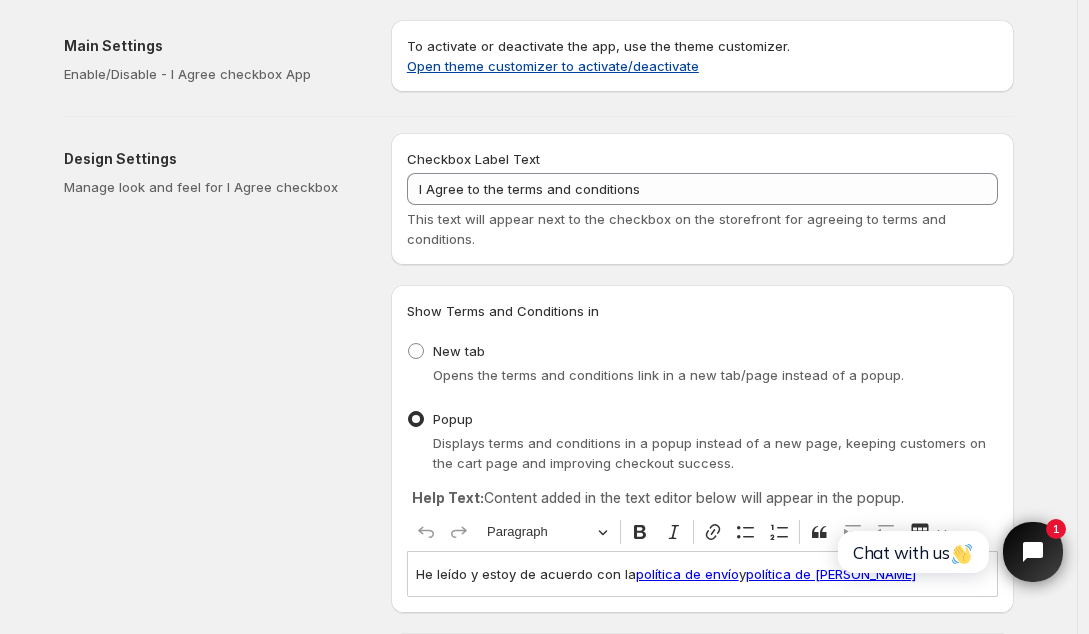click on "Open theme customizer to activate/deactivate" at bounding box center (553, 66) 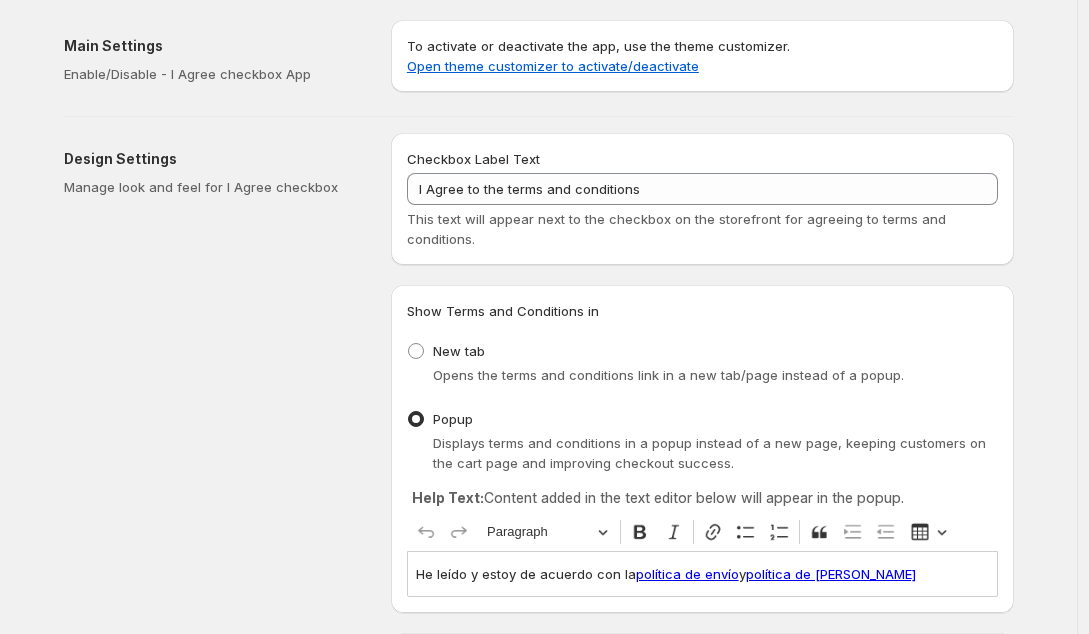 scroll, scrollTop: 0, scrollLeft: 0, axis: both 